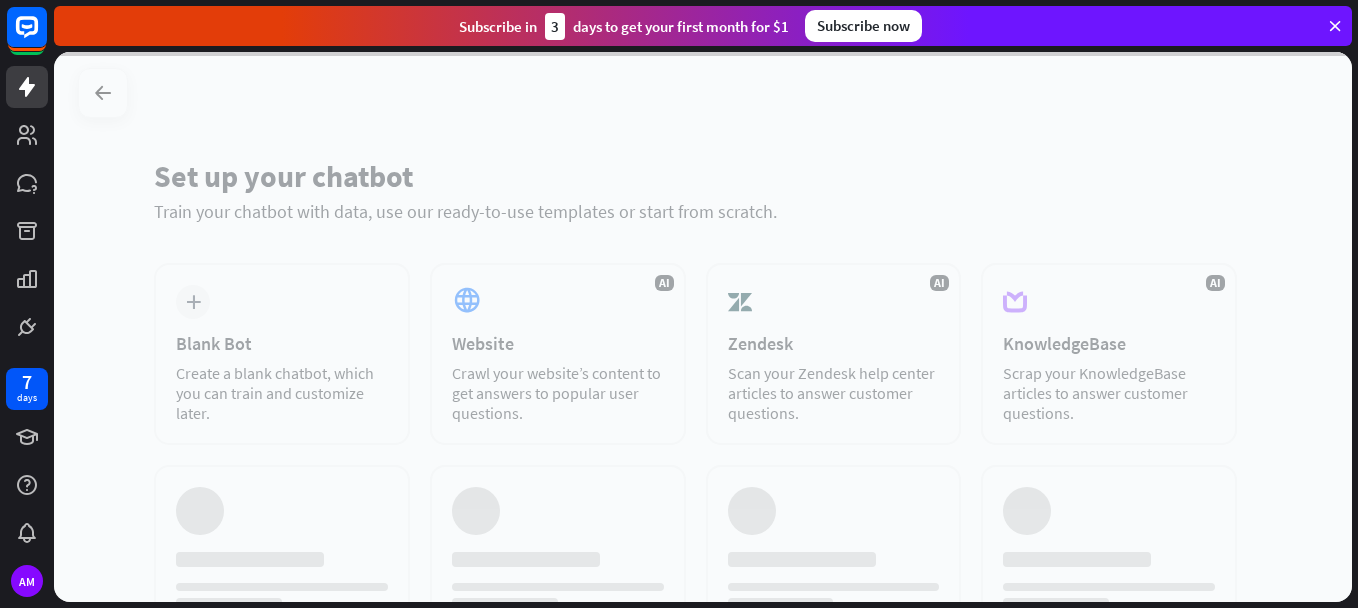 scroll, scrollTop: 0, scrollLeft: 0, axis: both 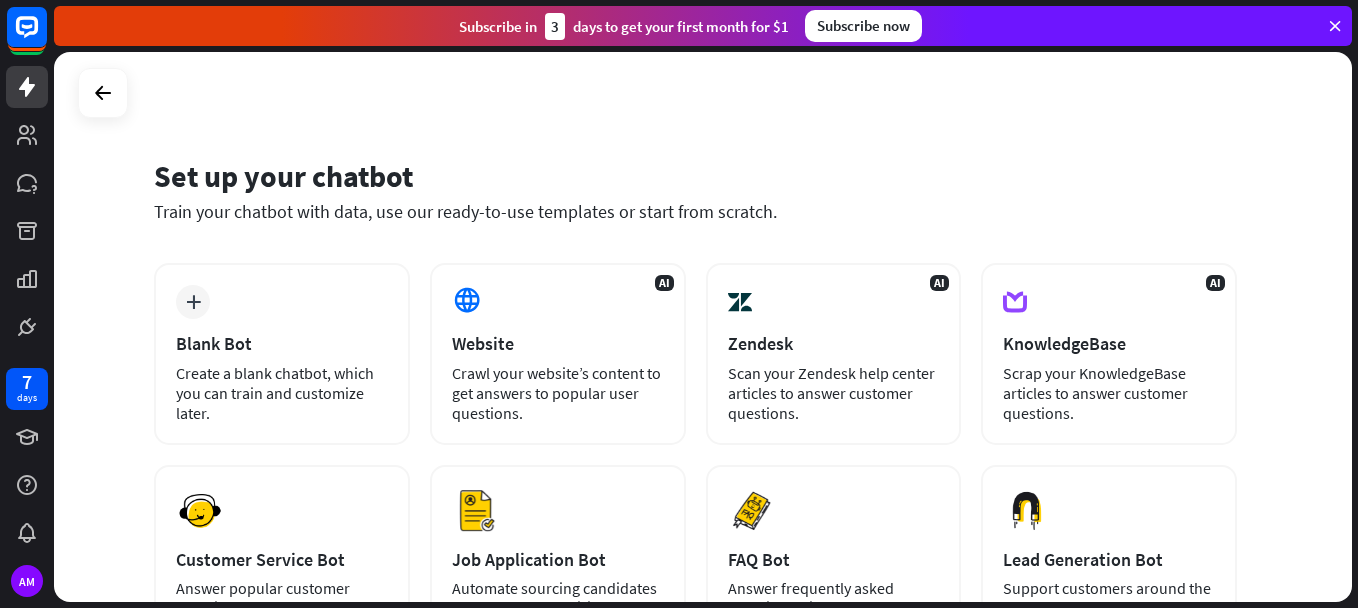 drag, startPoint x: 573, startPoint y: 394, endPoint x: 1183, endPoint y: 153, distance: 655.88184 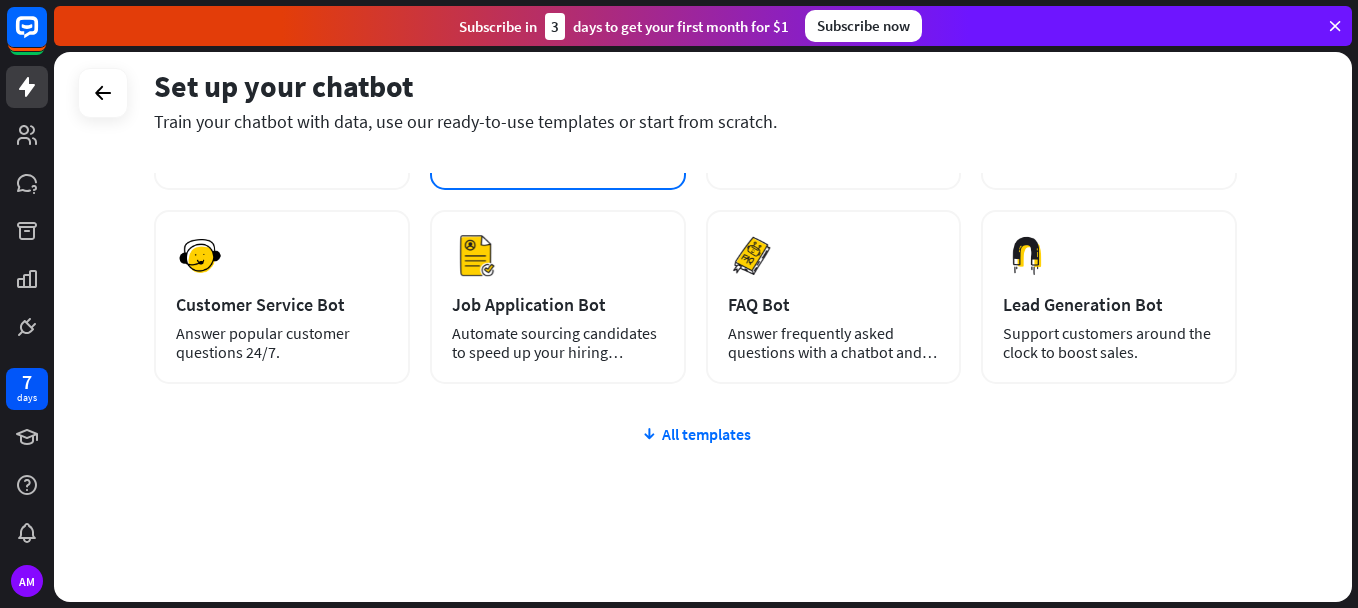 scroll, scrollTop: 257, scrollLeft: 0, axis: vertical 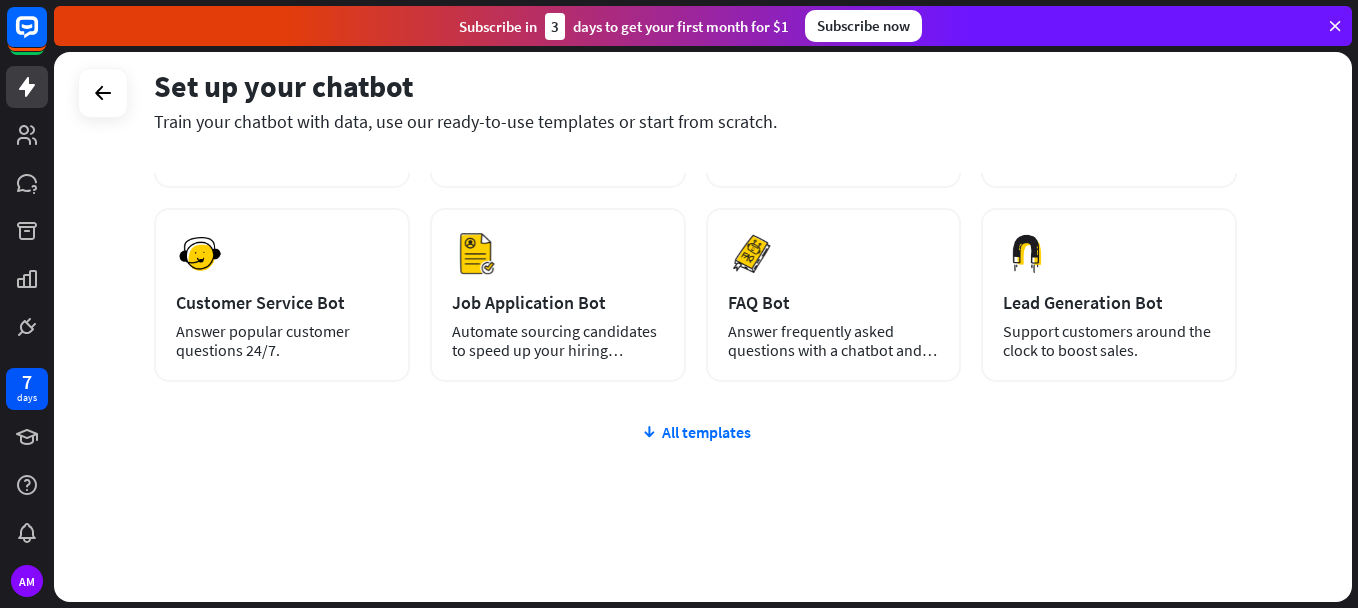 click on "plus   Blank Bot
Create a blank chatbot, which you can train and
customize later.
AI     Website
Crawl your website’s content to get answers to
popular user questions.
AI               Zendesk
Scan your Zendesk help center articles to answer
customer questions.
AI         KnowledgeBase
Scrap your KnowledgeBase articles to answer customer
questions.
[GEOGRAPHIC_DATA]
Customer Service Bot
Answer popular customer questions 24/7.
[GEOGRAPHIC_DATA]" at bounding box center [695, 314] 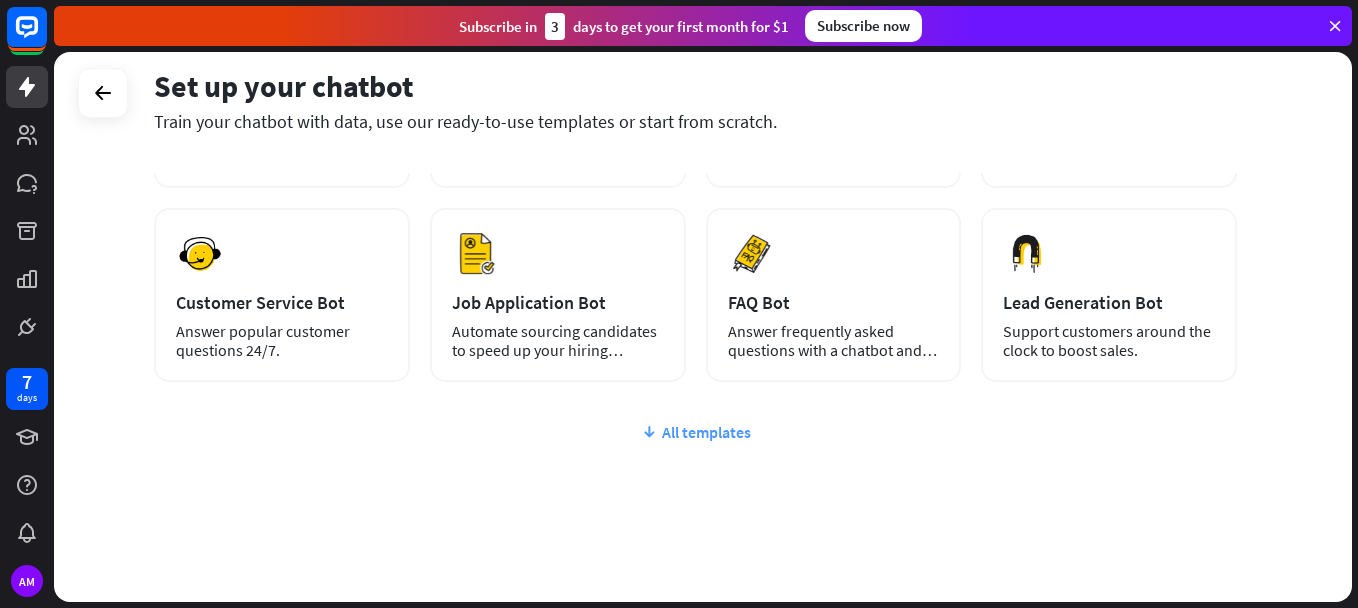 click on "All templates" at bounding box center (695, 432) 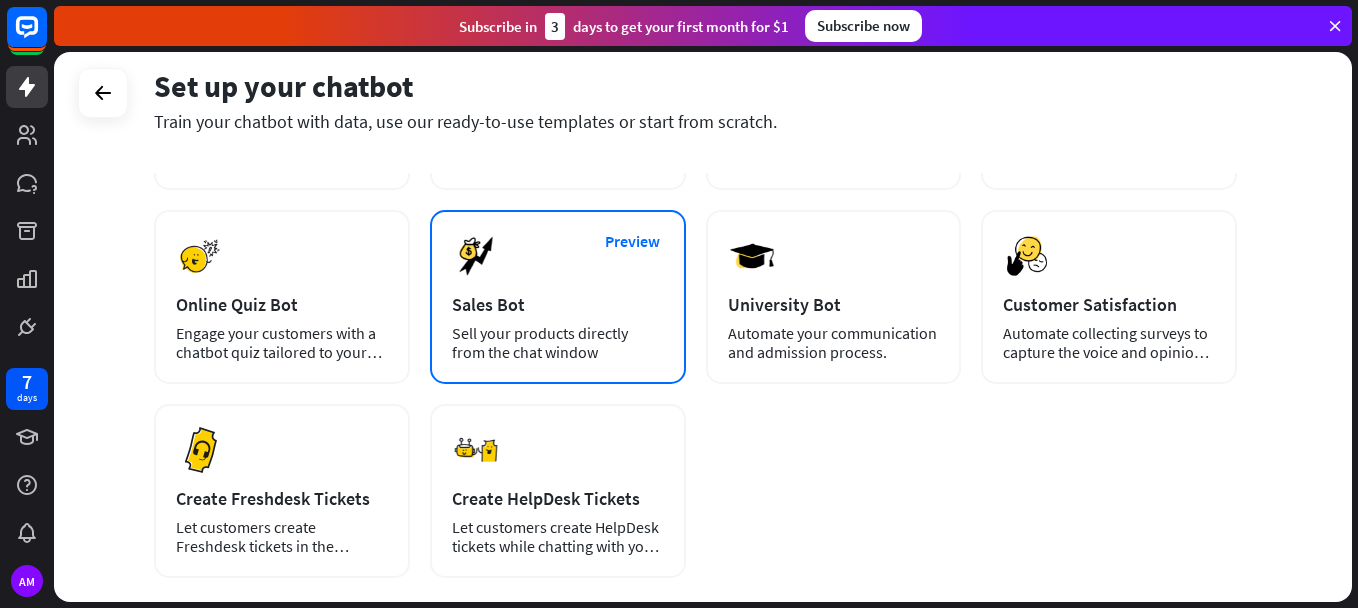 scroll, scrollTop: 450, scrollLeft: 0, axis: vertical 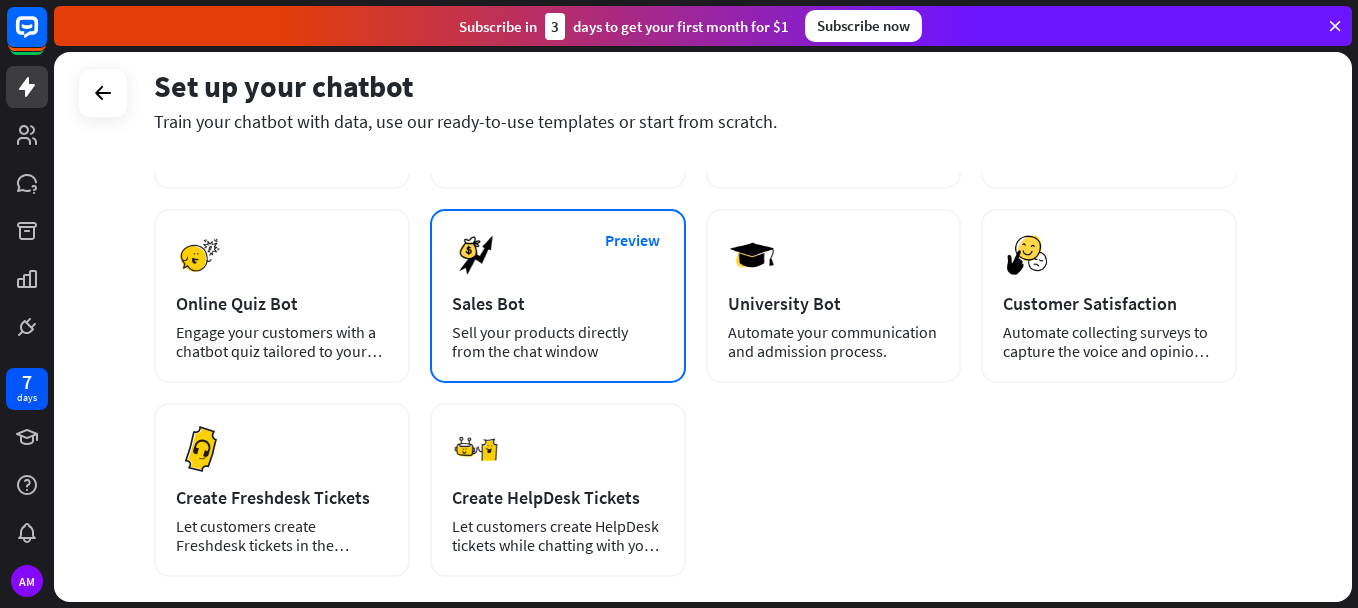 click on "Preview
Sales Bot
Sell your products directly from the chat window" at bounding box center [558, 296] 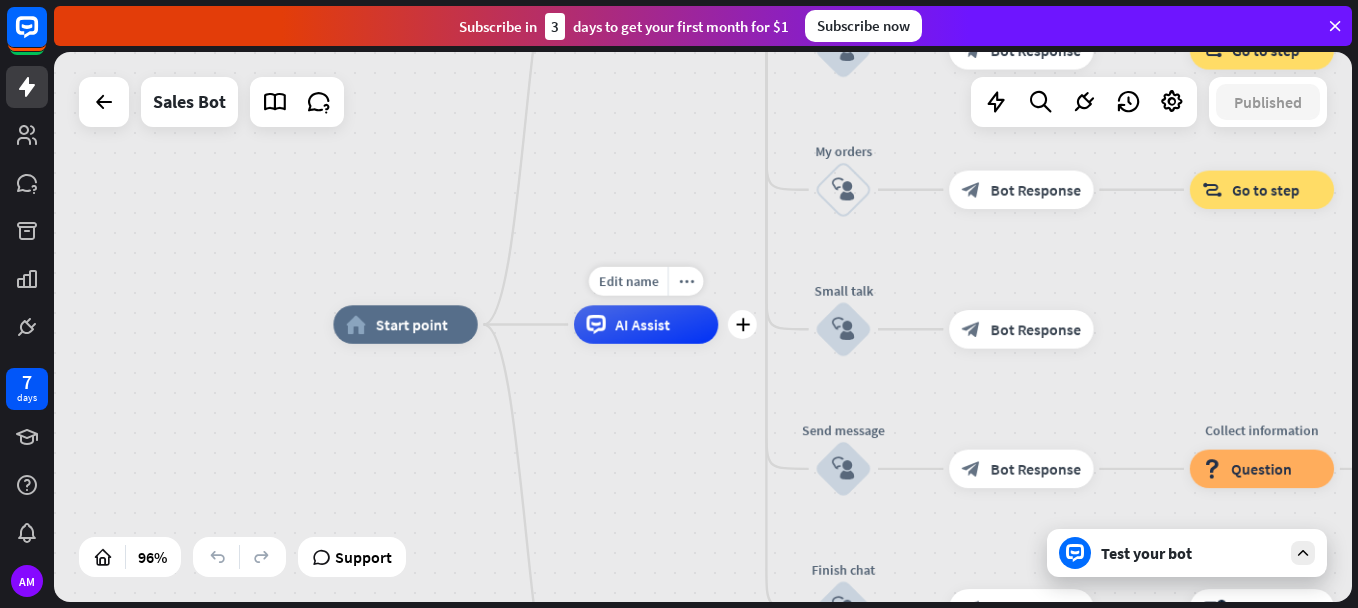 click on "Edit name   more_horiz         plus       AI Assist" at bounding box center (646, 324) 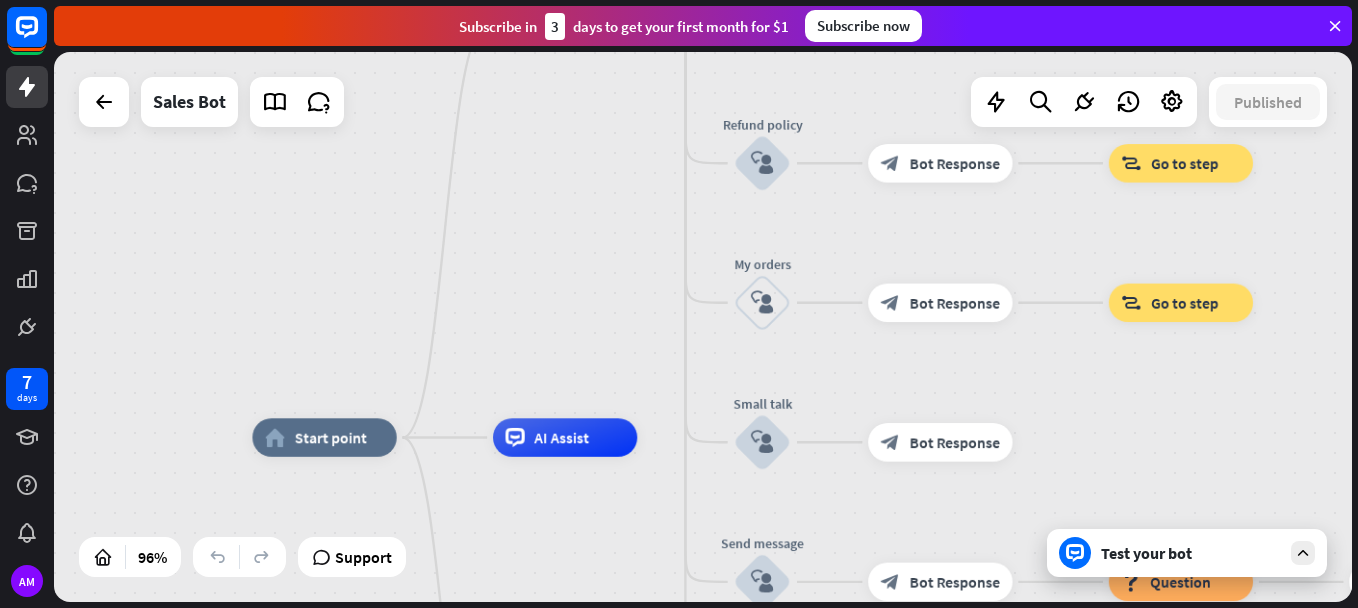 drag, startPoint x: 749, startPoint y: 170, endPoint x: 658, endPoint y: 271, distance: 135.94852 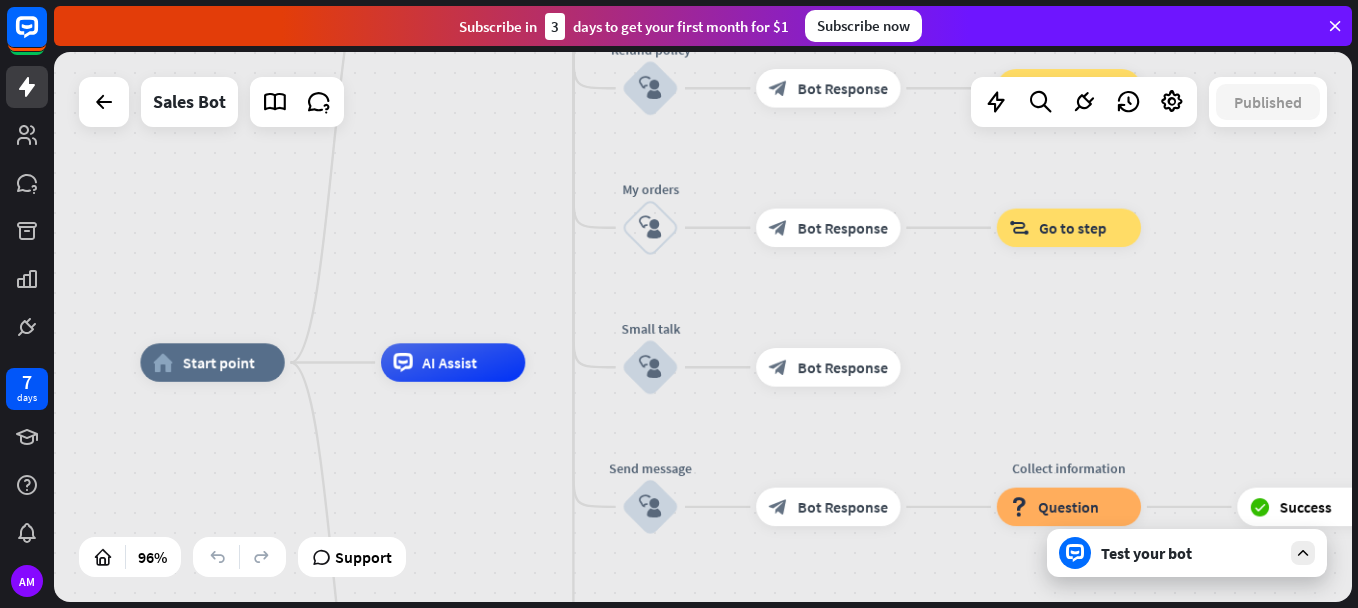 drag, startPoint x: 679, startPoint y: 290, endPoint x: 513, endPoint y: 220, distance: 180.15549 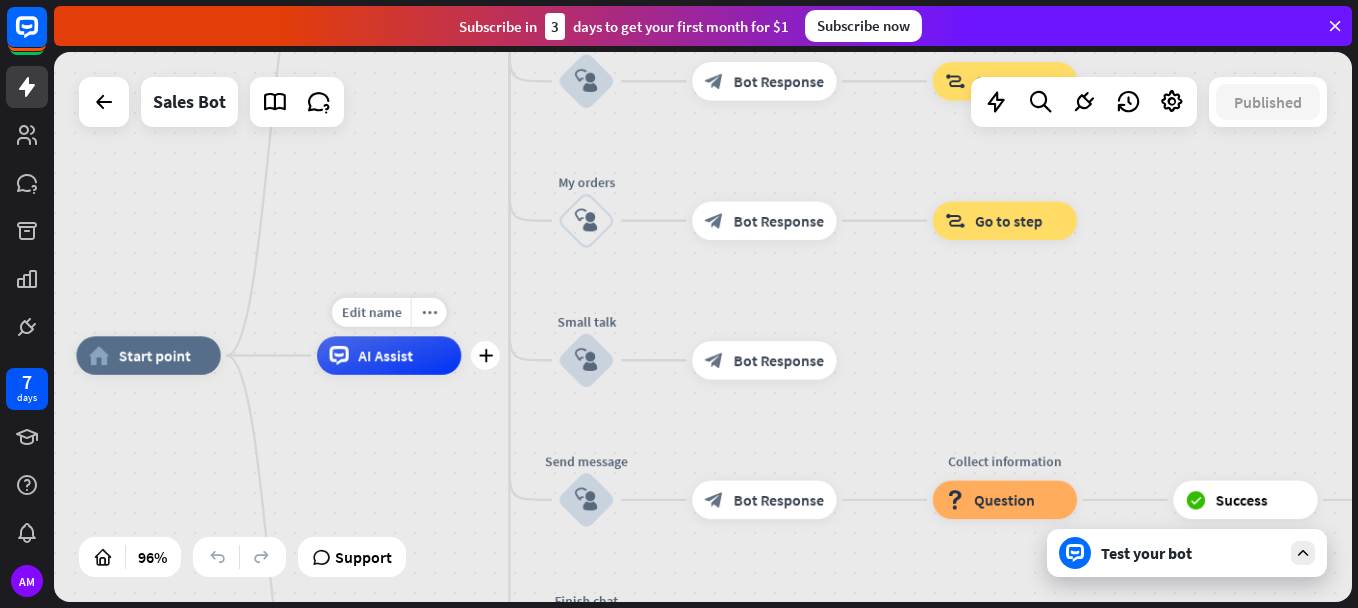 drag, startPoint x: 599, startPoint y: 240, endPoint x: 443, endPoint y: 393, distance: 218.50629 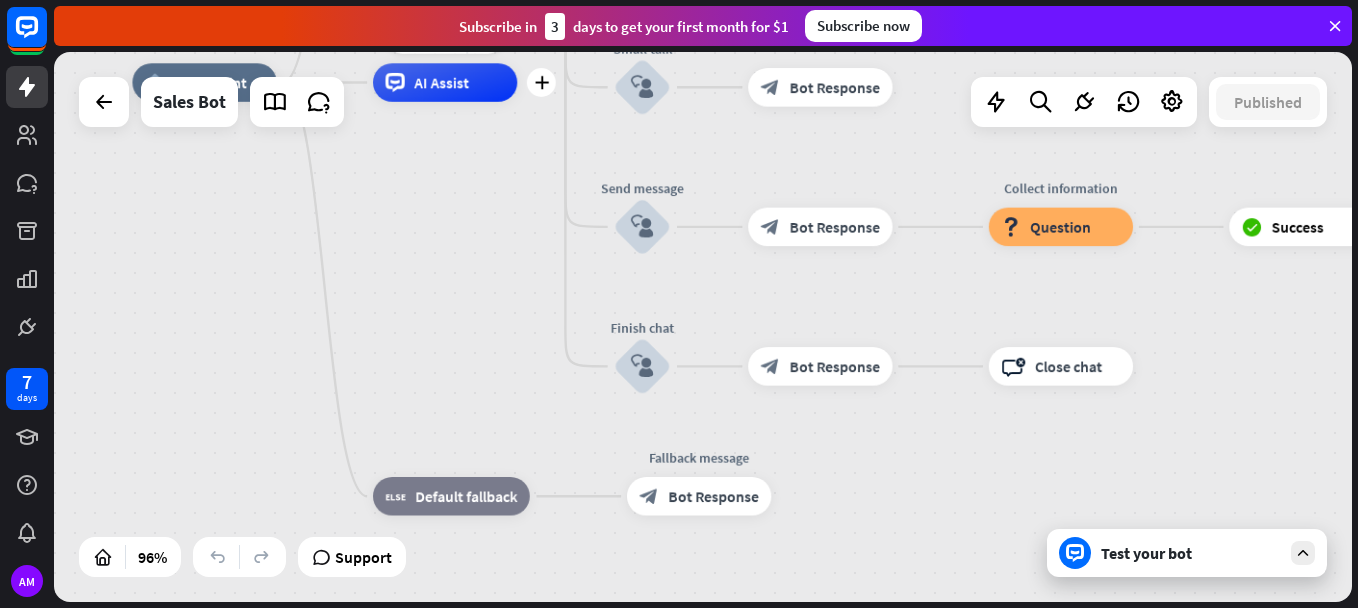 drag, startPoint x: 443, startPoint y: 393, endPoint x: 504, endPoint y: 95, distance: 304.17923 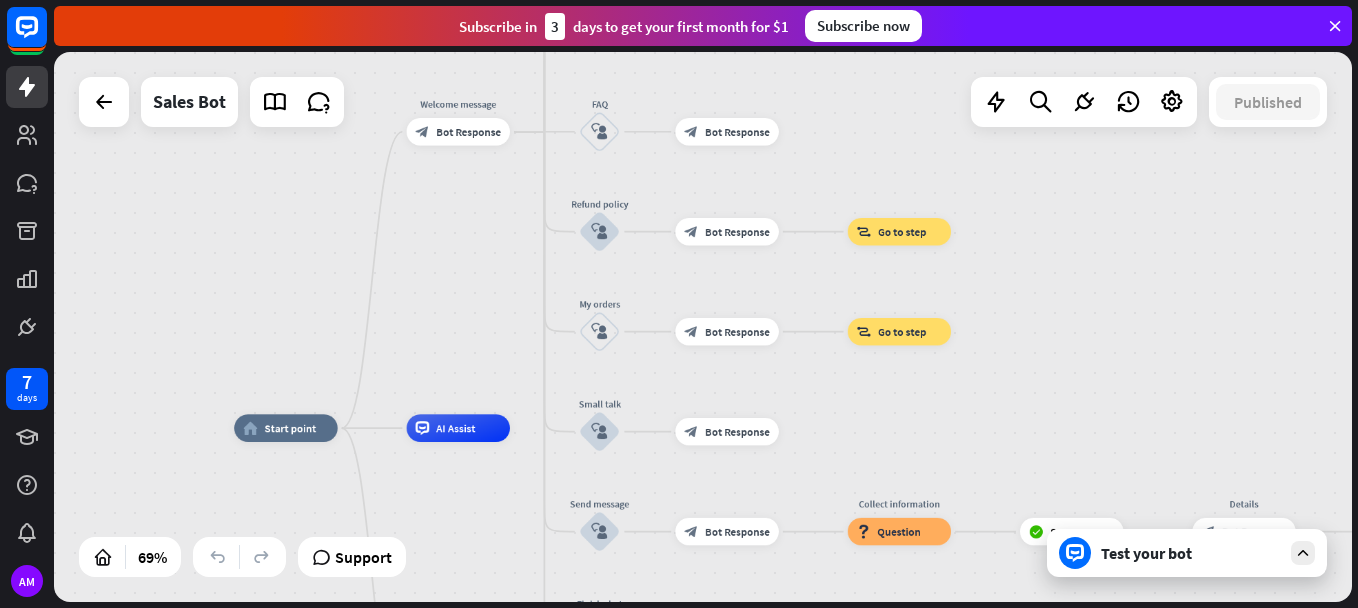 drag, startPoint x: 545, startPoint y: 254, endPoint x: 539, endPoint y: 557, distance: 303.0594 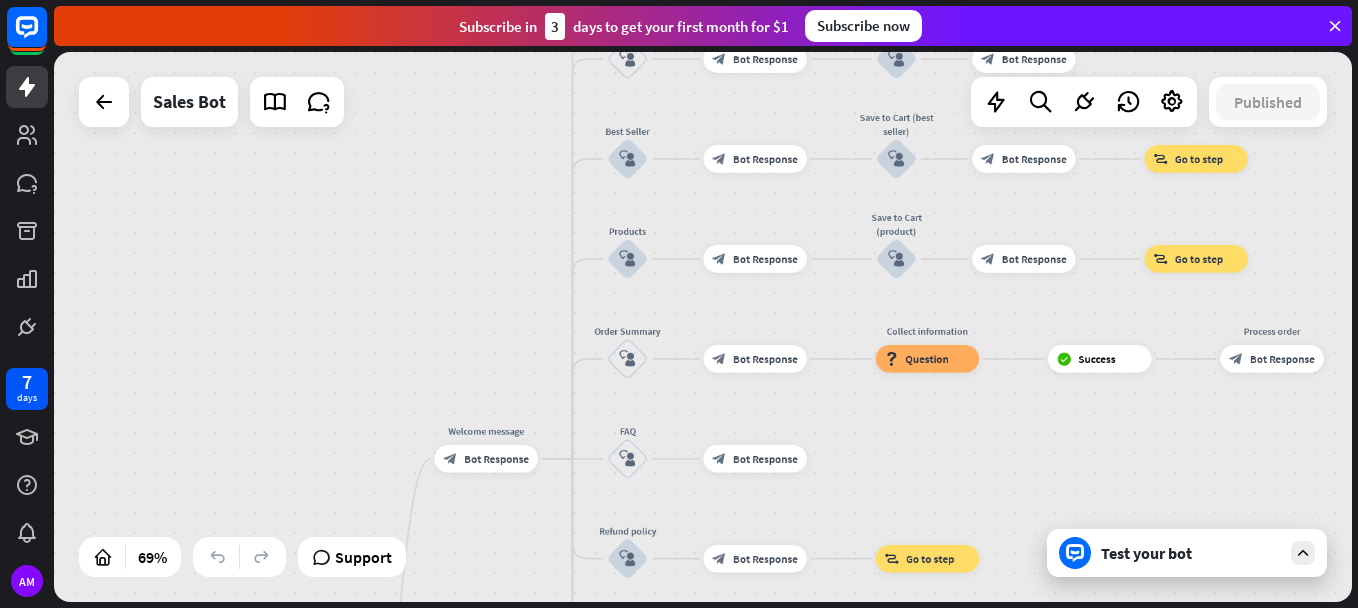 drag, startPoint x: 471, startPoint y: 326, endPoint x: 499, endPoint y: 653, distance: 328.1966 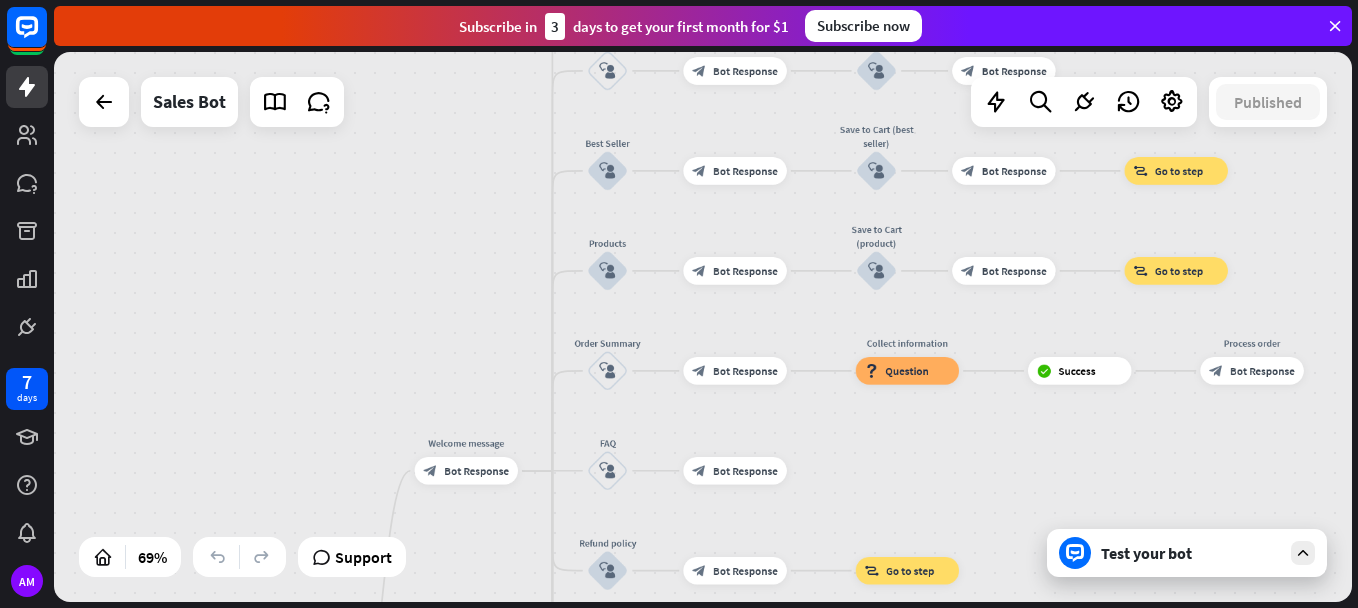 drag, startPoint x: 537, startPoint y: 208, endPoint x: 511, endPoint y: 175, distance: 42.0119 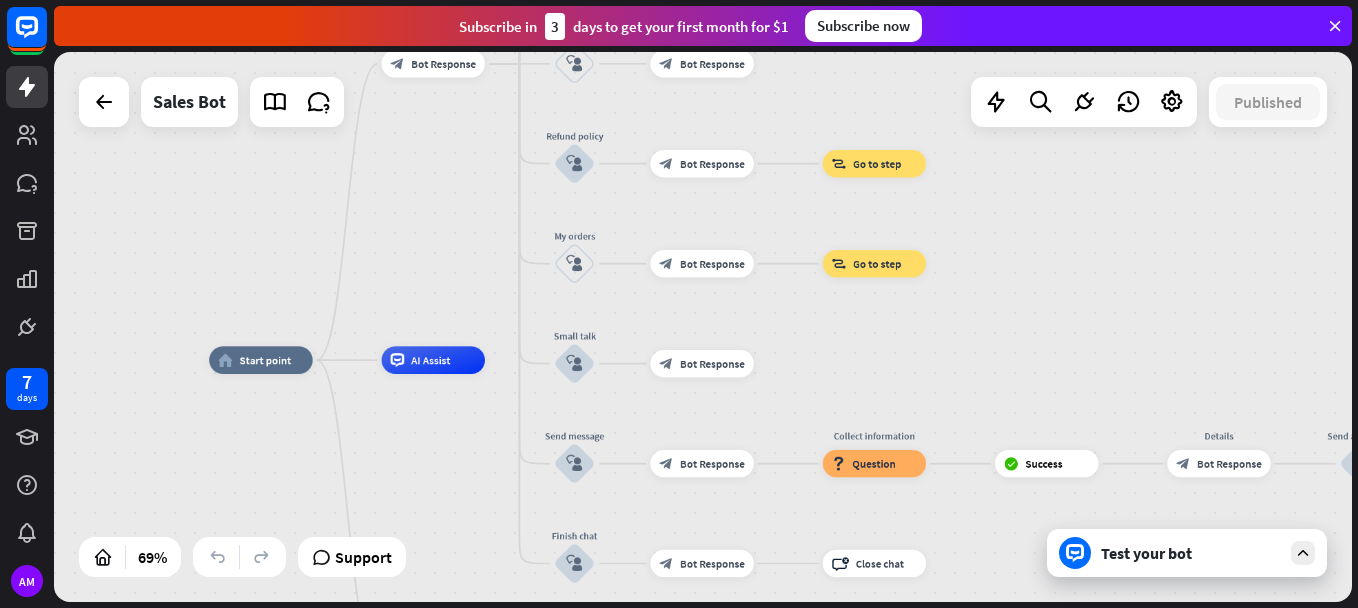 drag, startPoint x: 481, startPoint y: 325, endPoint x: 476, endPoint y: -43, distance: 368.03397 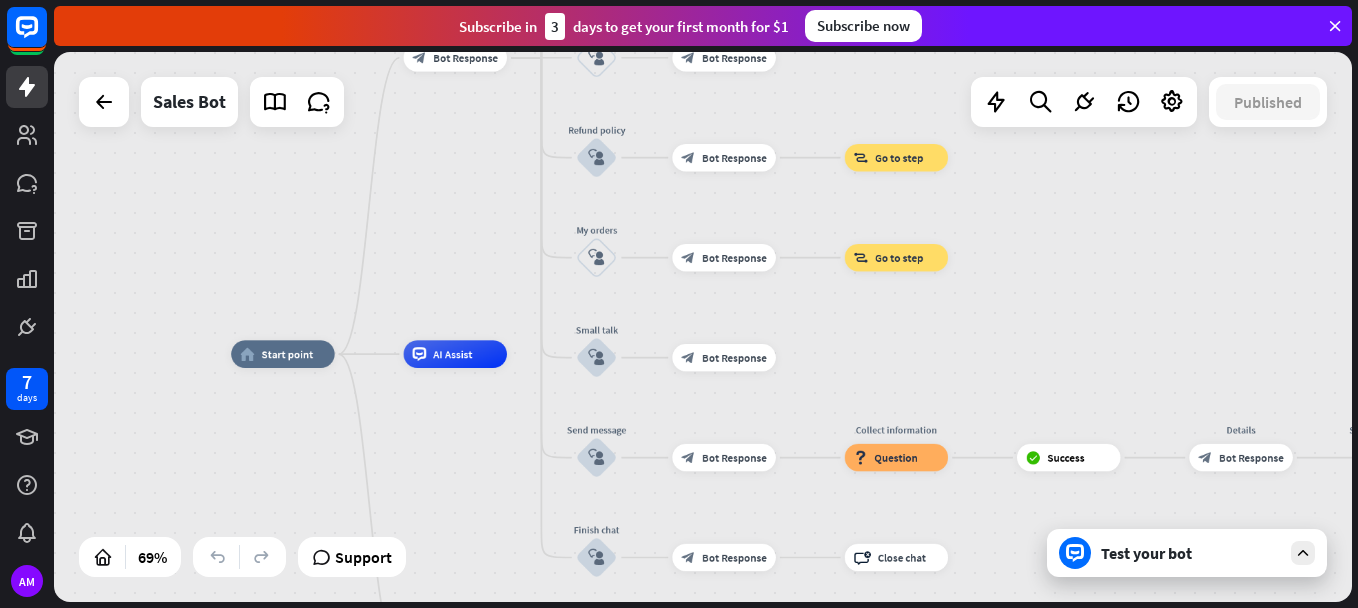 click at bounding box center (1335, 26) 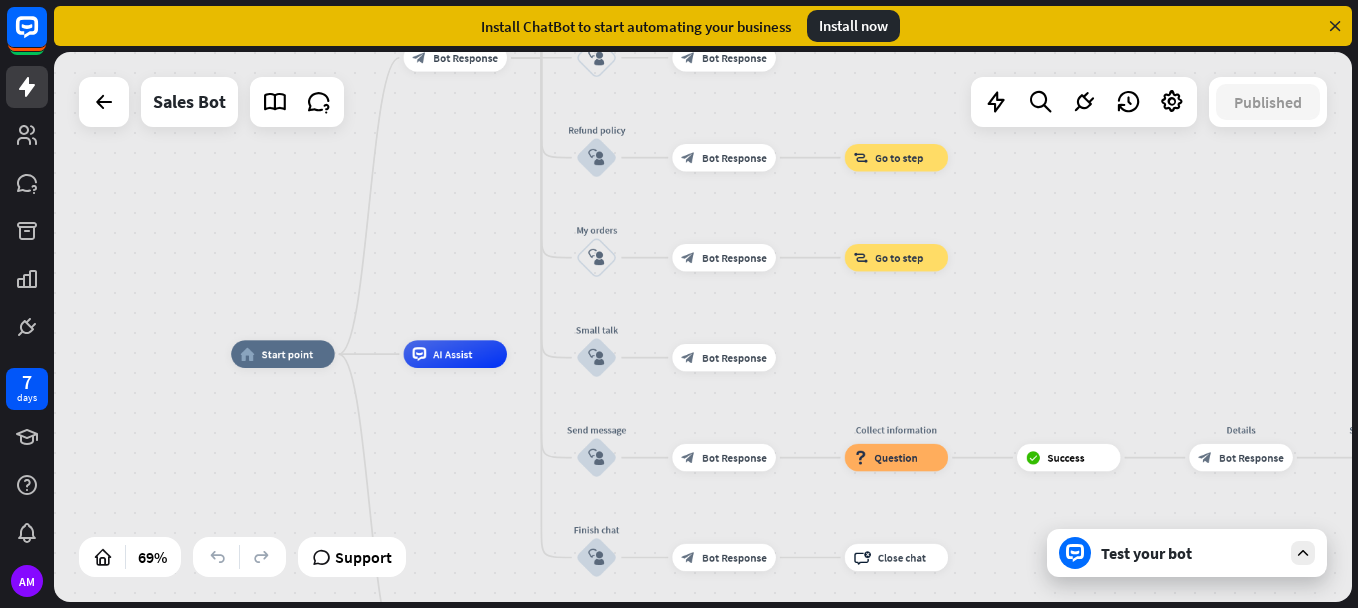 click on "Install now" at bounding box center [853, 26] 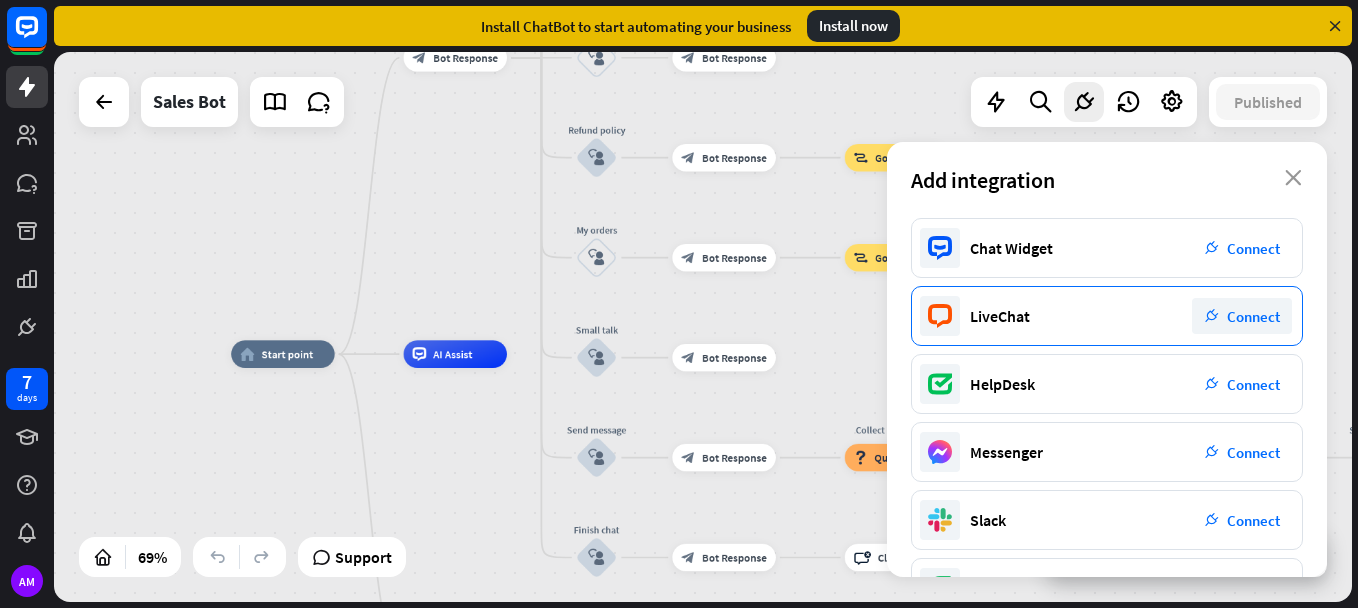 click on "Connect" at bounding box center [1253, 316] 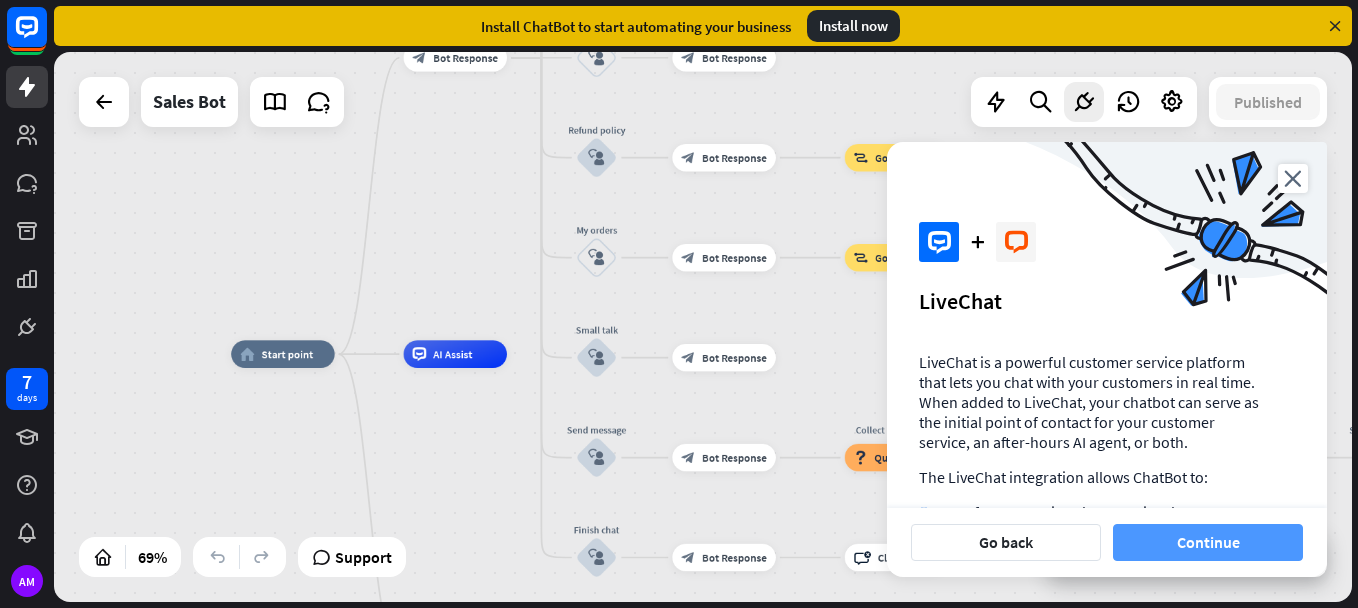 click on "Continue" at bounding box center (1208, 542) 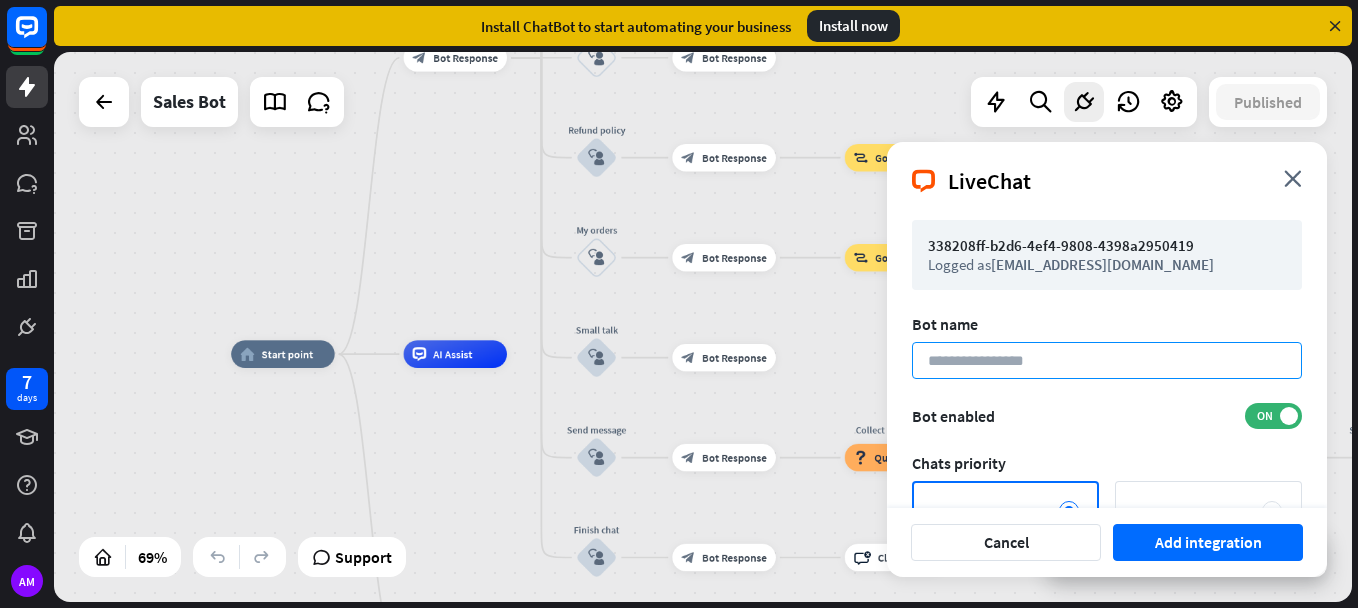 click at bounding box center [1107, 360] 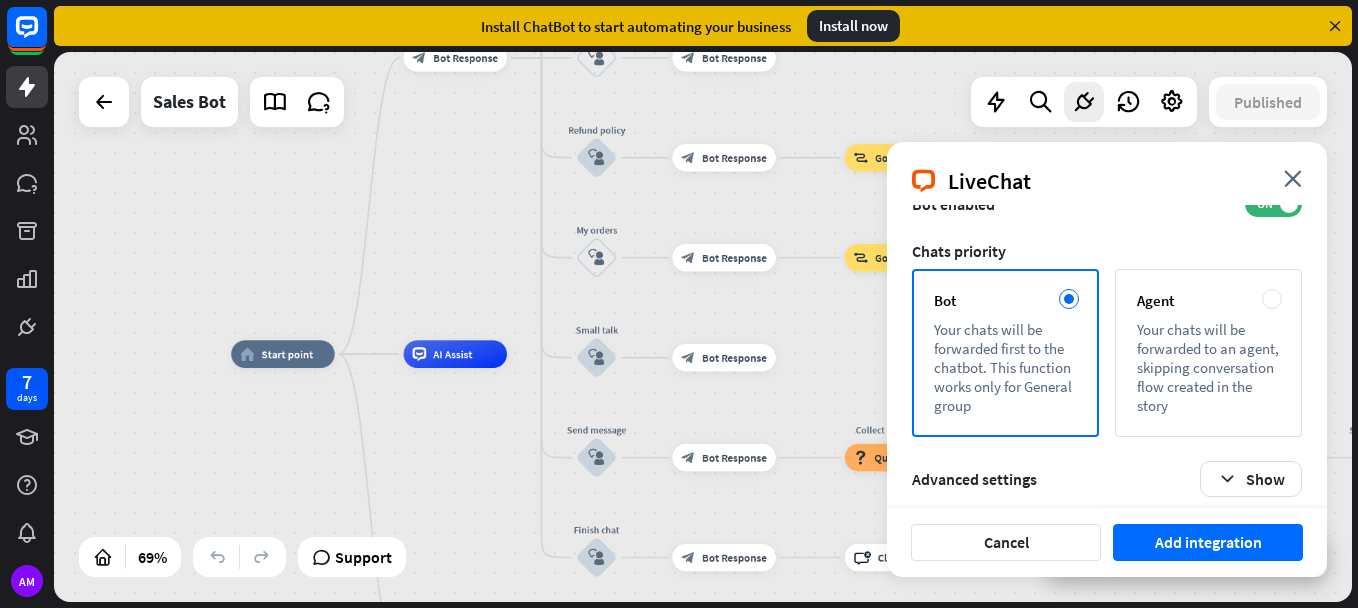 scroll, scrollTop: 226, scrollLeft: 0, axis: vertical 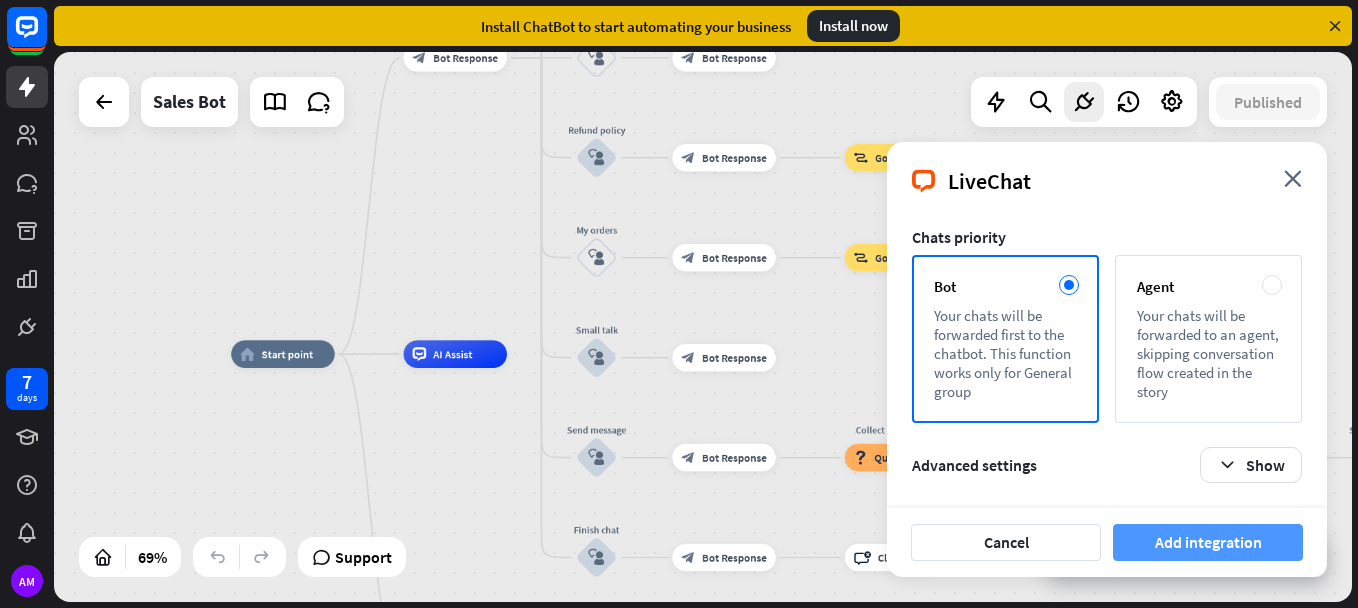 type on "**********" 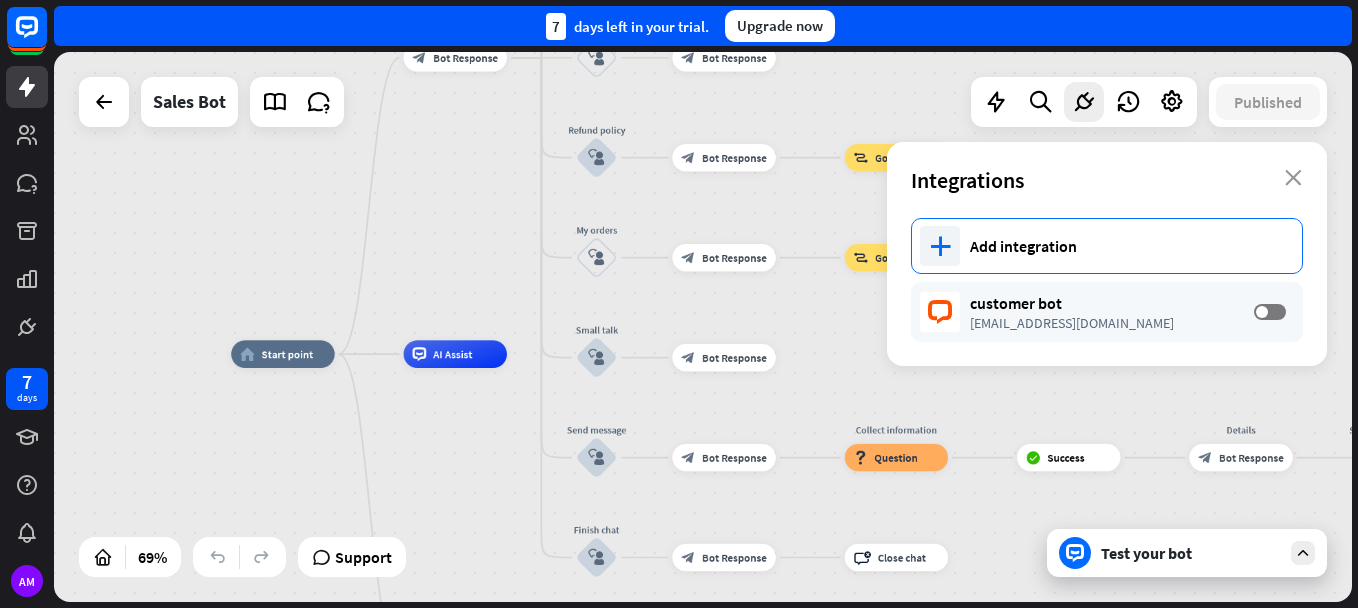 click on "plus   Add integration" at bounding box center (1107, 246) 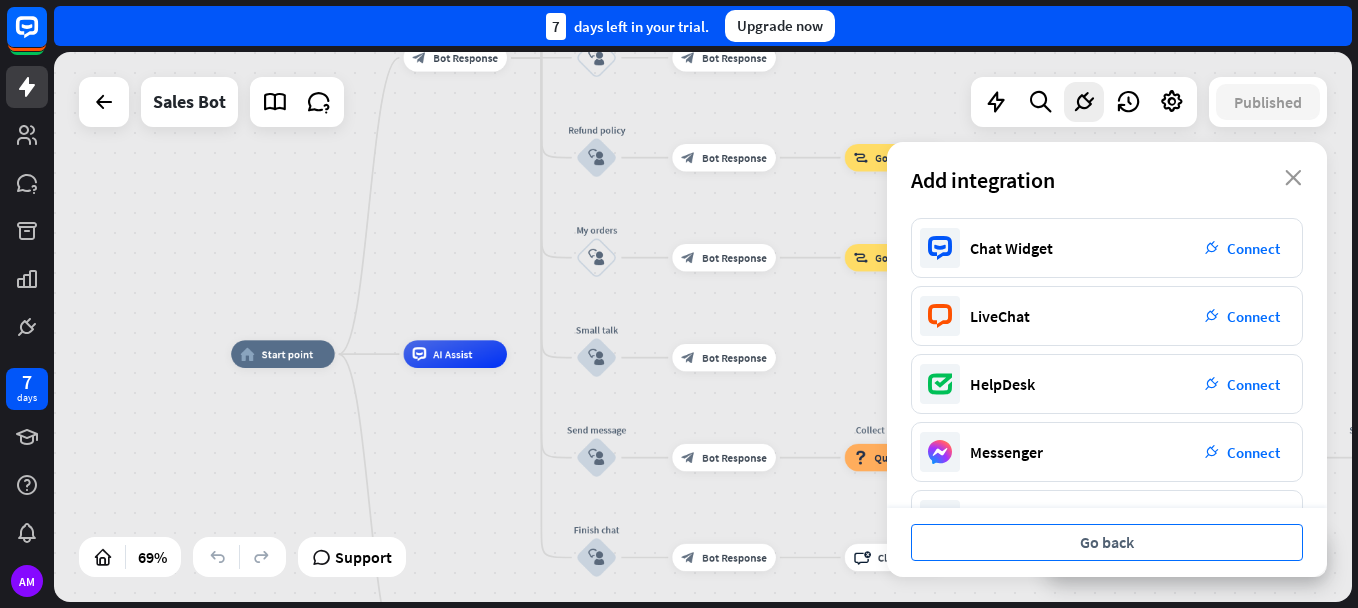 click on "Go back" at bounding box center (1107, 542) 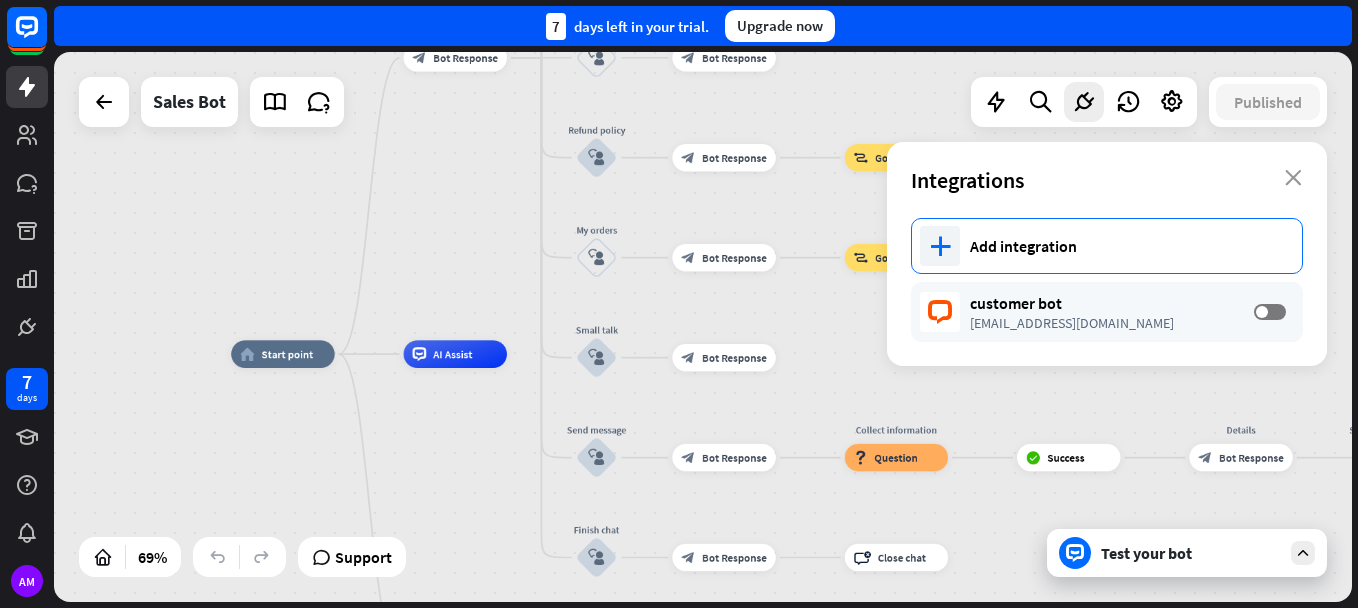 click on "Add integration" at bounding box center [1126, 246] 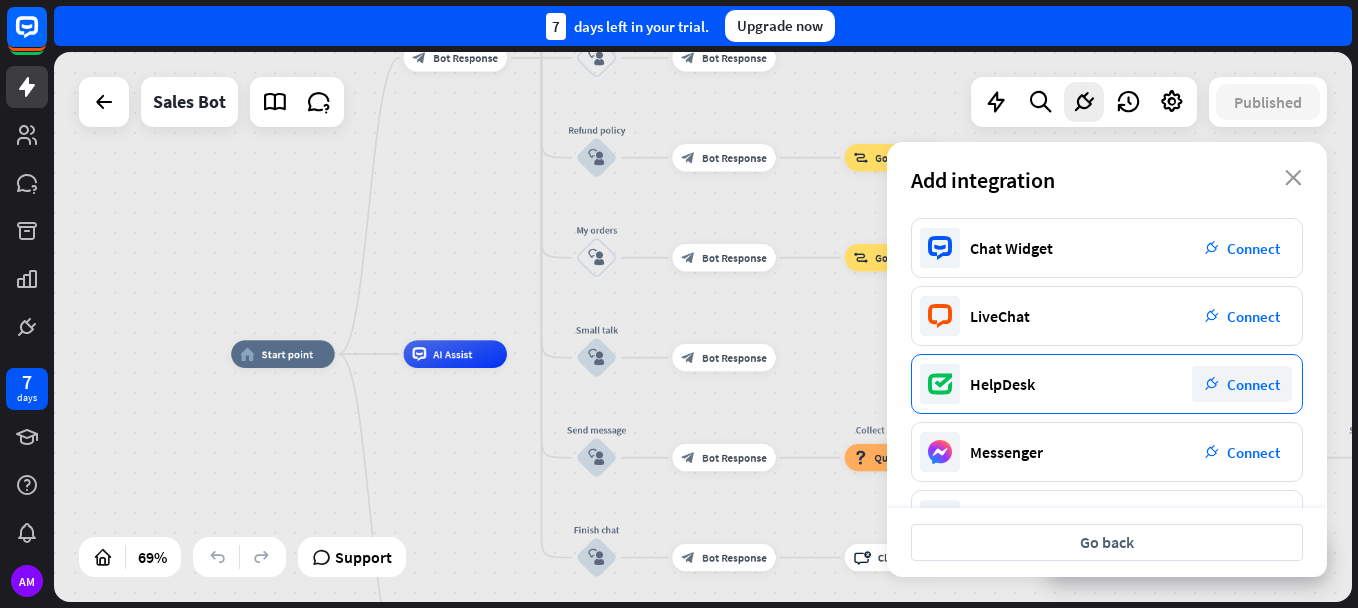 click on "HelpDesk   plug_integration   Connect" at bounding box center (1107, 384) 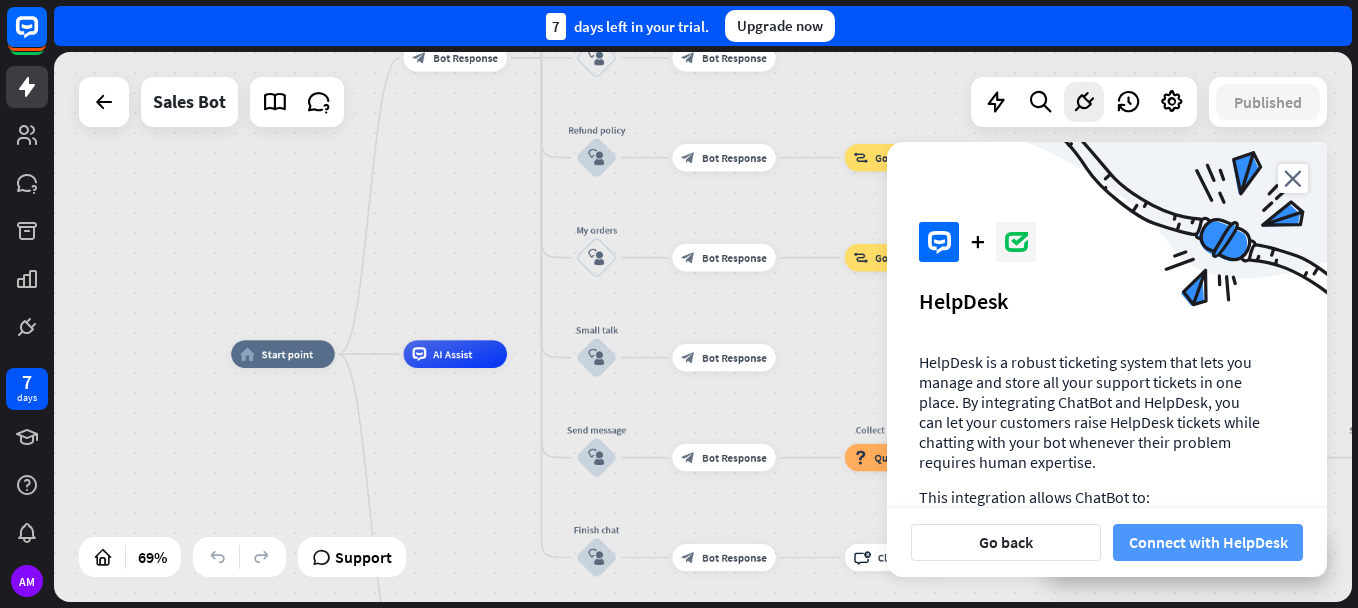 click on "Connect with HelpDesk" at bounding box center (1208, 542) 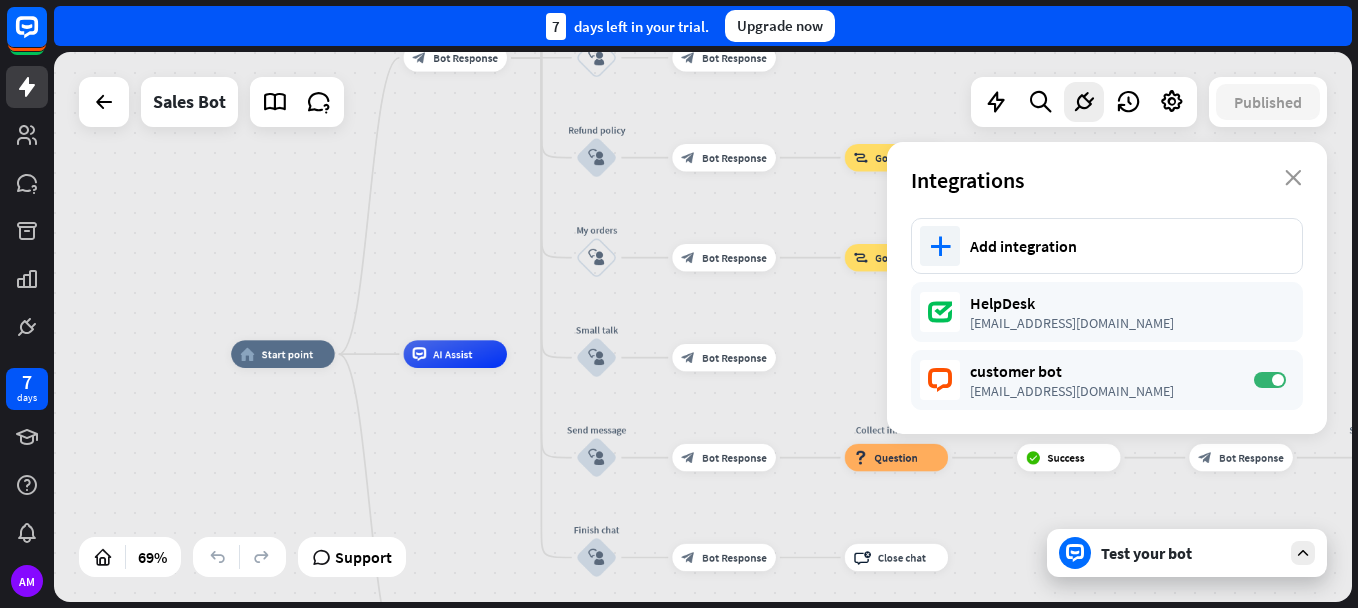 click on "Integrations   close" at bounding box center [1107, 180] 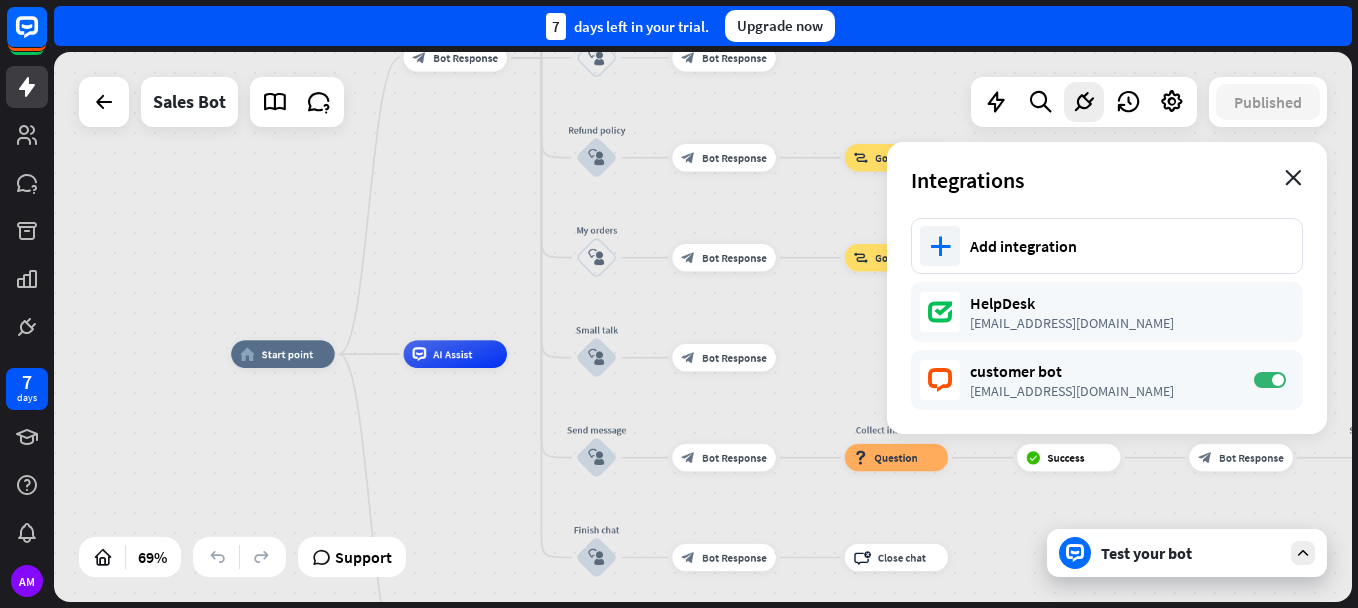 click on "close" at bounding box center [1293, 178] 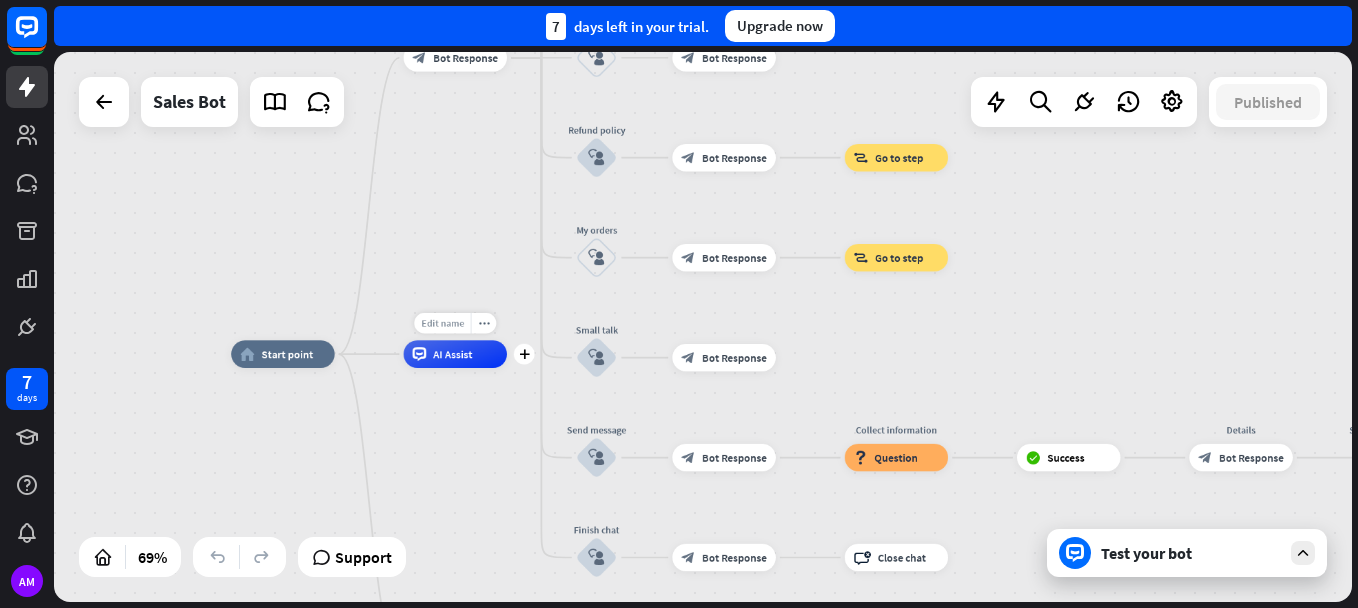 click on "Edit name" at bounding box center [442, 323] 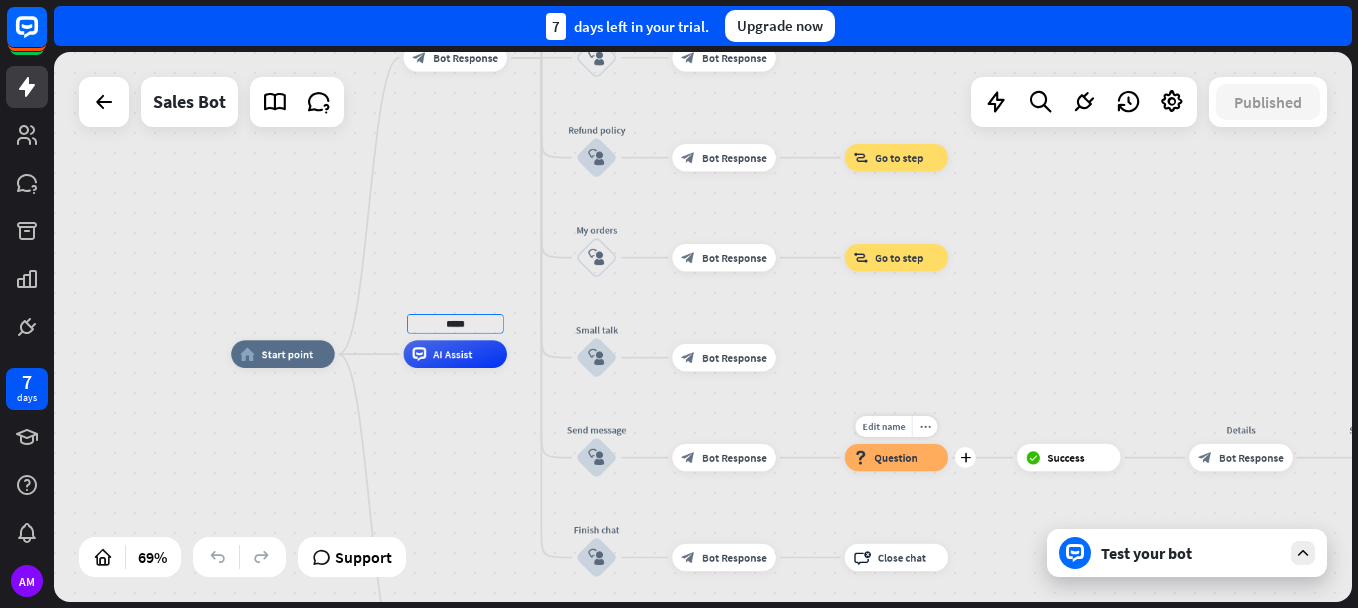type on "*****" 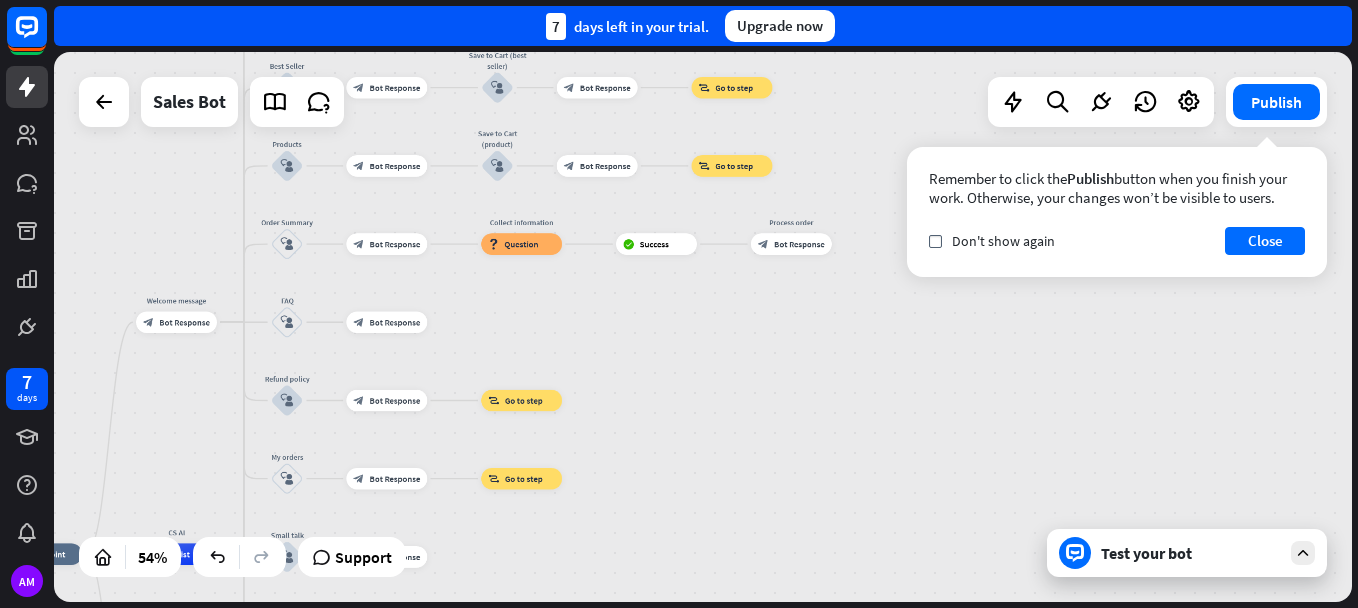 drag, startPoint x: 457, startPoint y: 387, endPoint x: 182, endPoint y: 587, distance: 340.03677 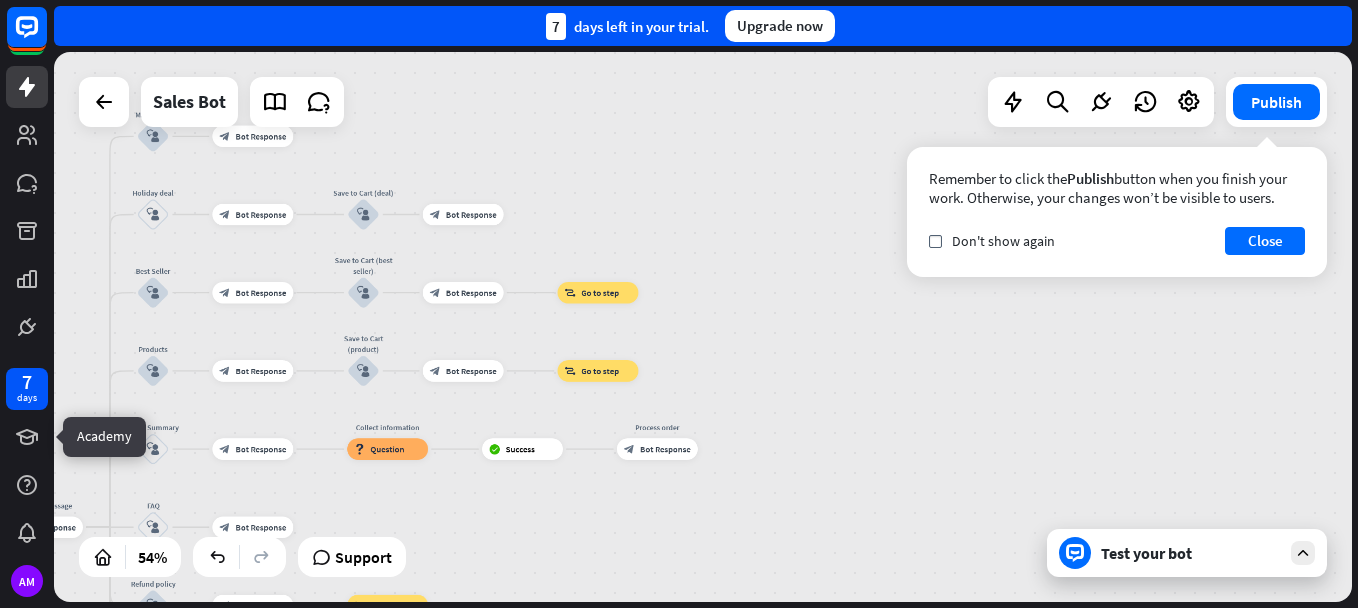 drag, startPoint x: 180, startPoint y: 204, endPoint x: 47, endPoint y: 411, distance: 246.04471 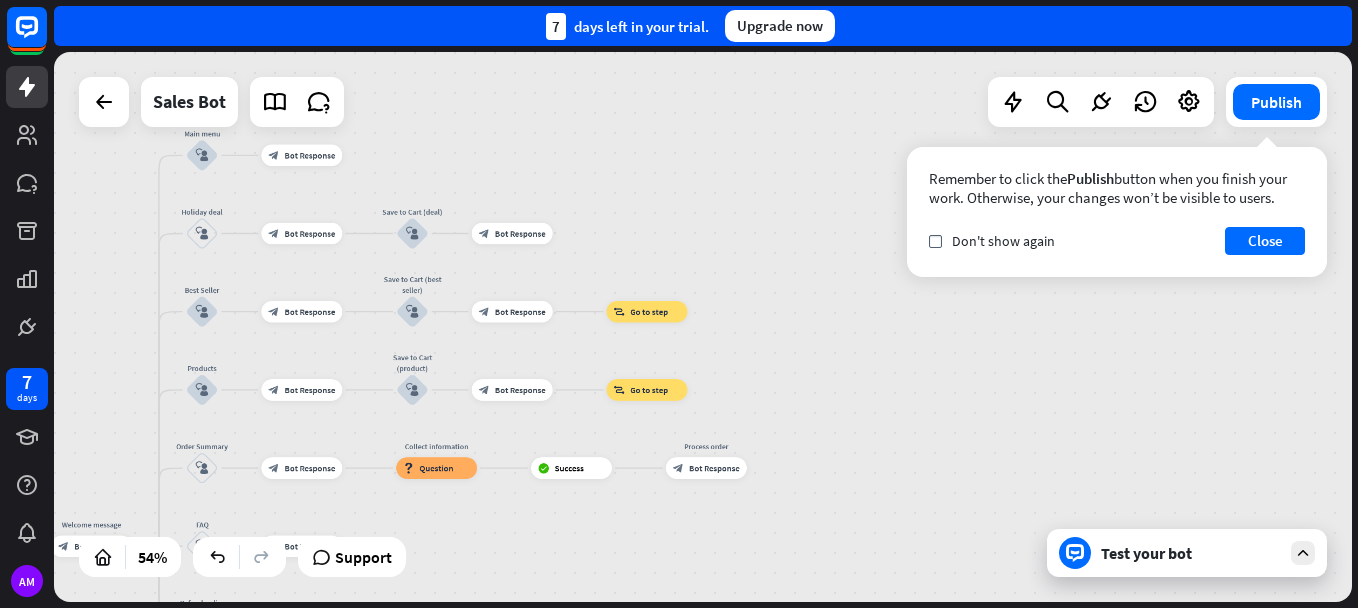 drag, startPoint x: 634, startPoint y: 114, endPoint x: 684, endPoint y: 148, distance: 60.464867 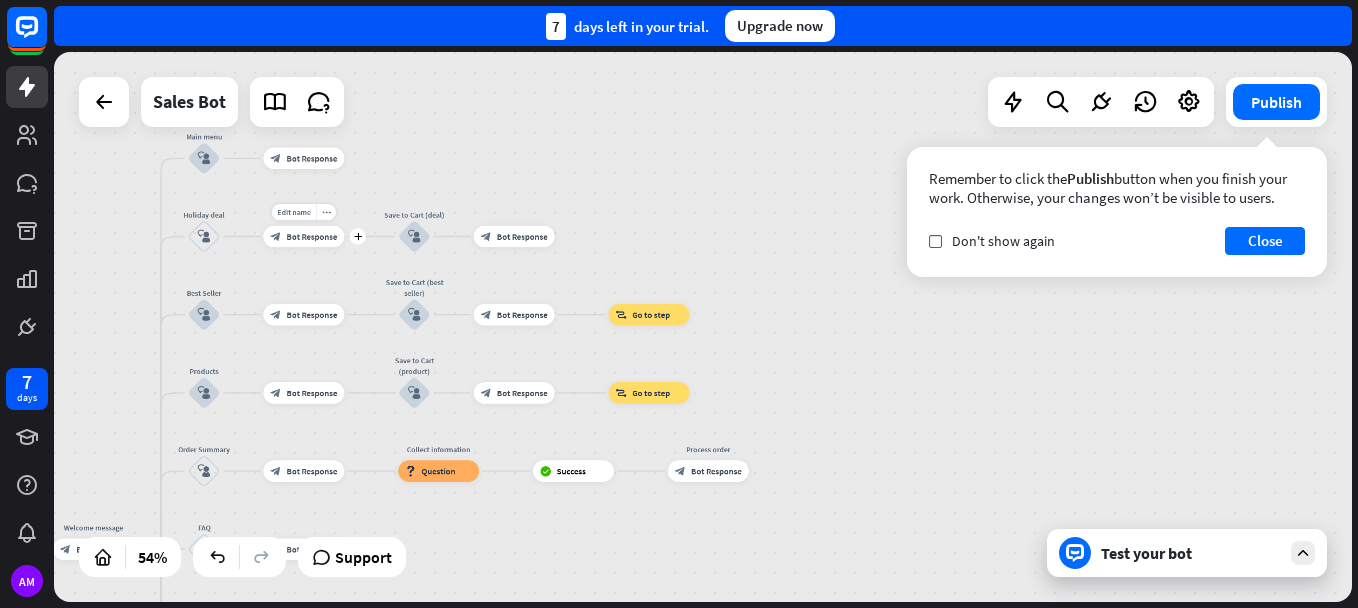 click on "Bot Response" at bounding box center (312, 236) 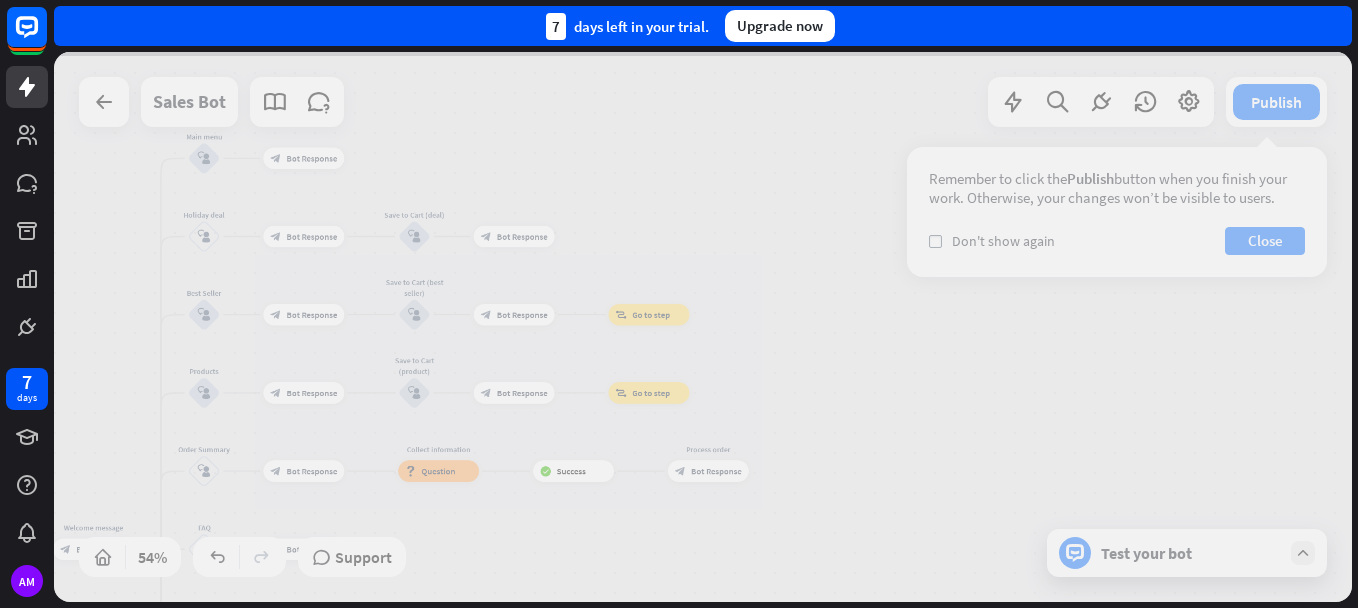 click at bounding box center [703, 327] 